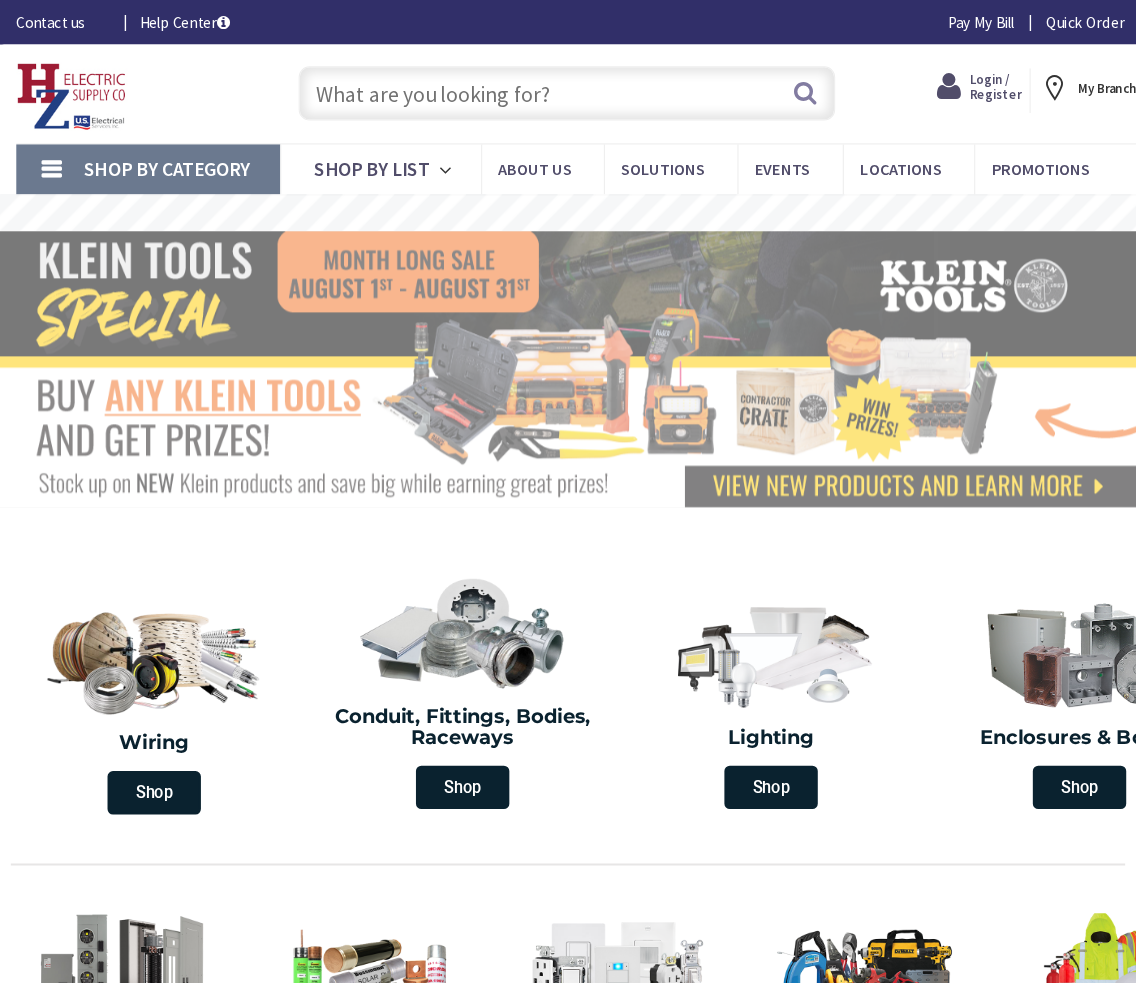 scroll, scrollTop: 10, scrollLeft: 0, axis: vertical 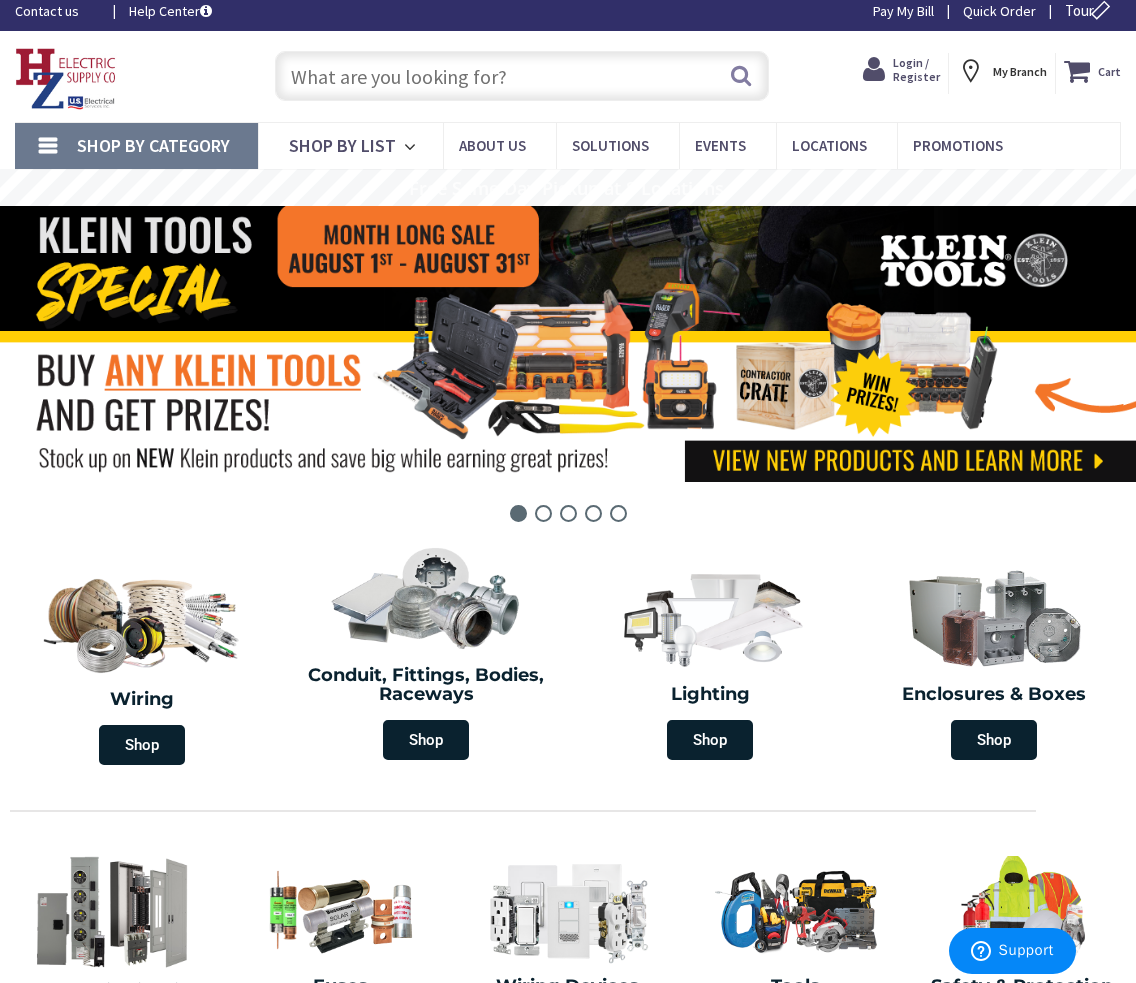 click at bounding box center [522, 76] 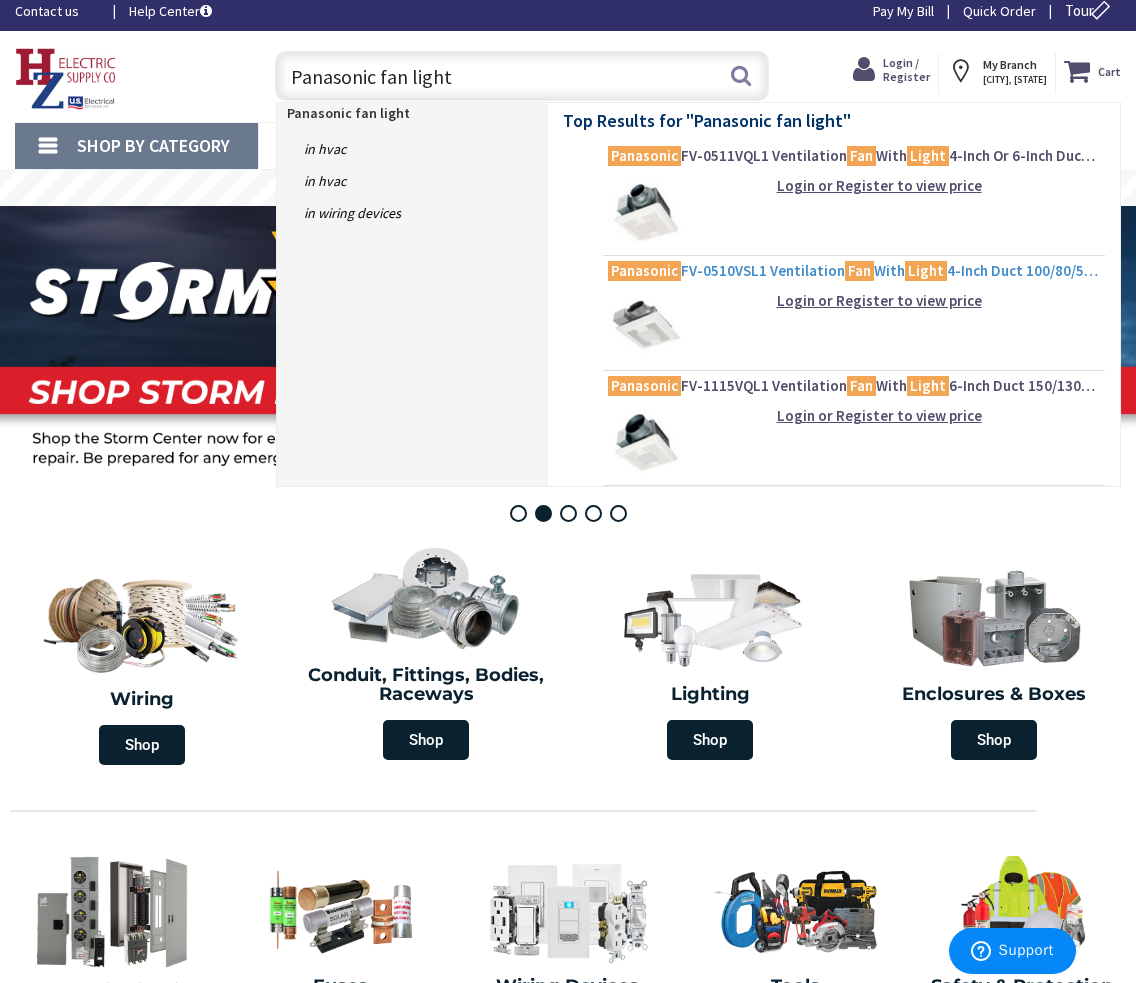 type on "Panasonic fan light" 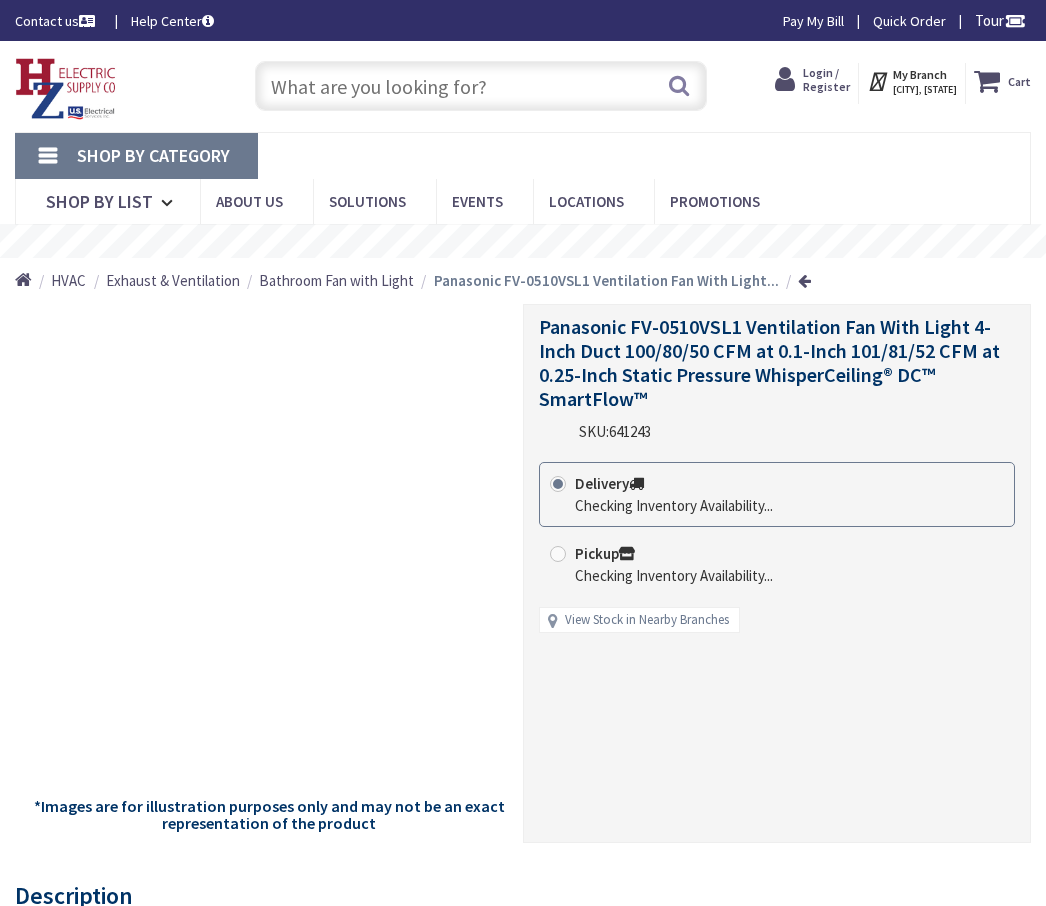 scroll, scrollTop: 0, scrollLeft: 0, axis: both 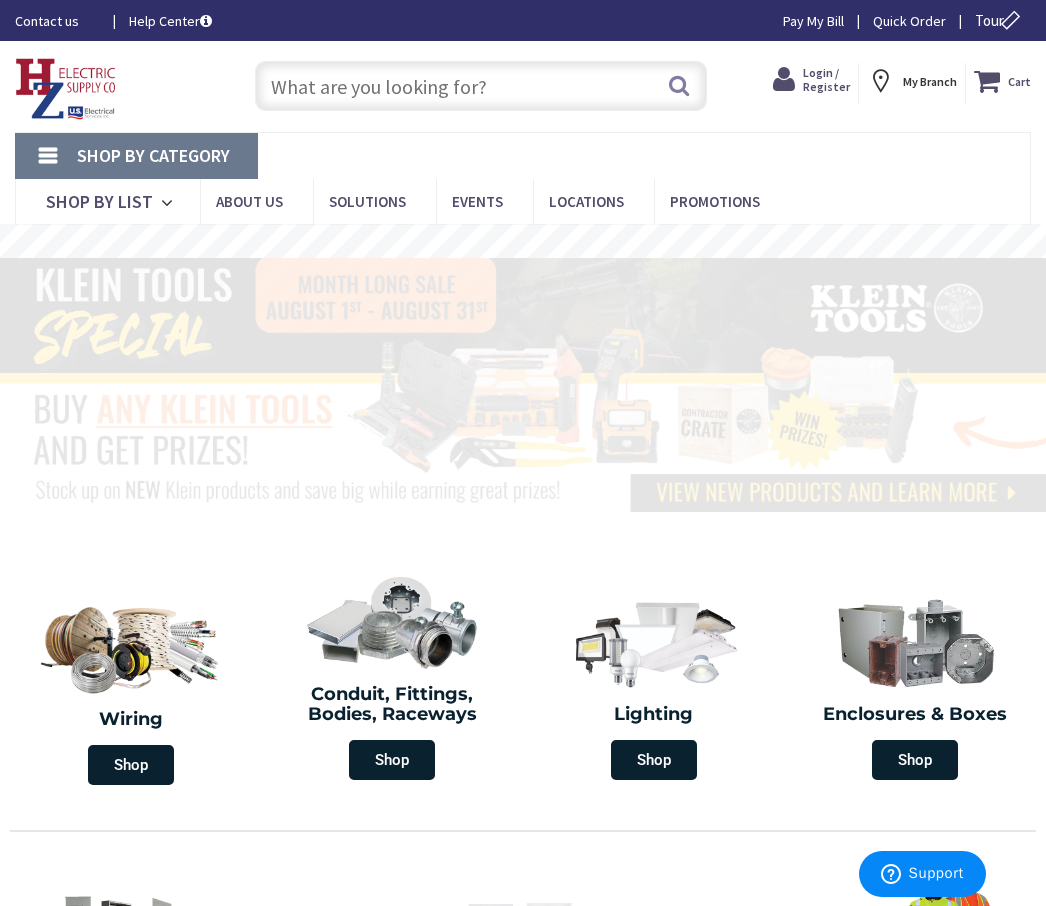 click at bounding box center [481, 86] 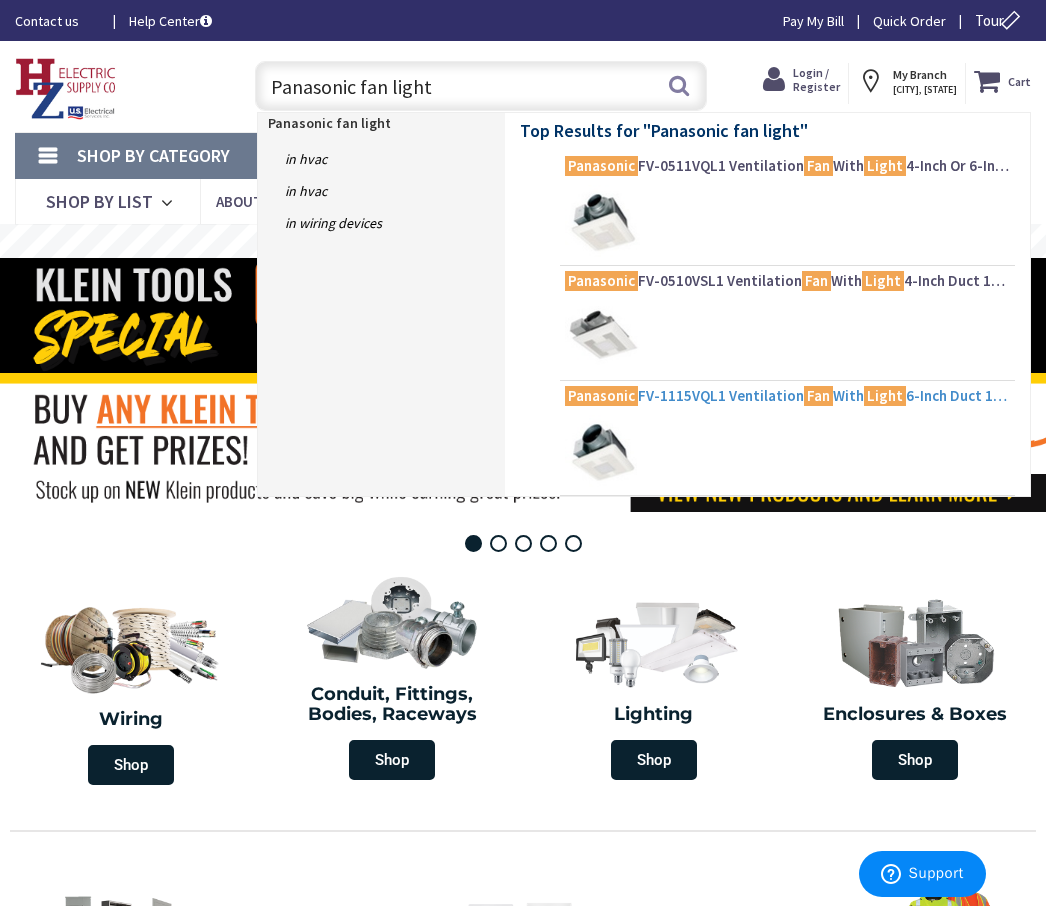 type on "Panasonic fan light" 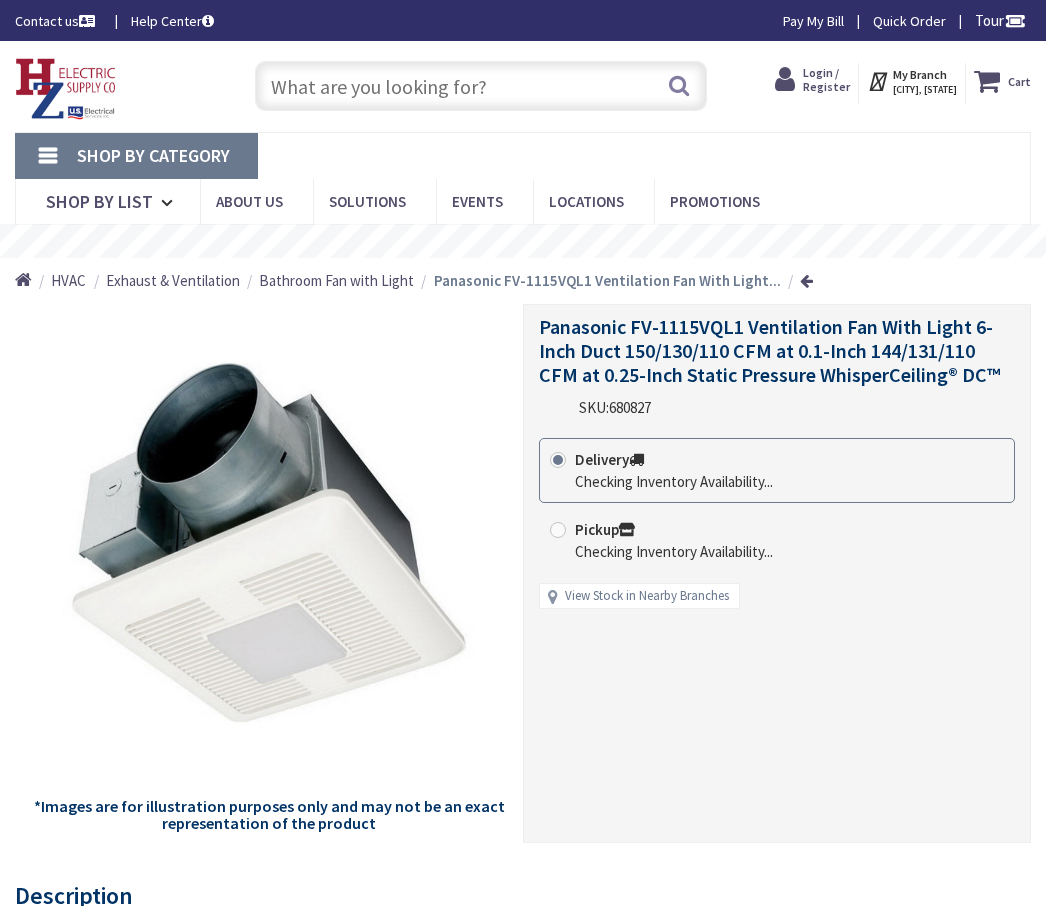 scroll, scrollTop: 0, scrollLeft: 0, axis: both 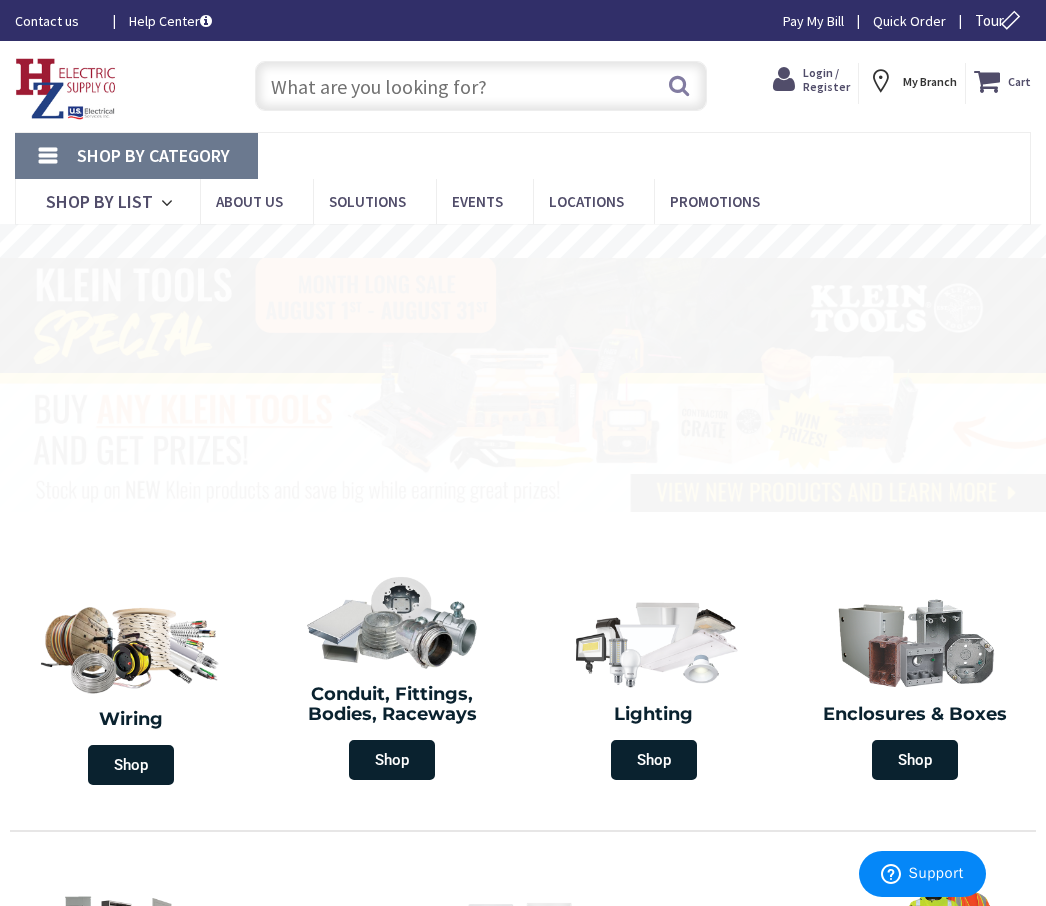 click at bounding box center [481, 86] 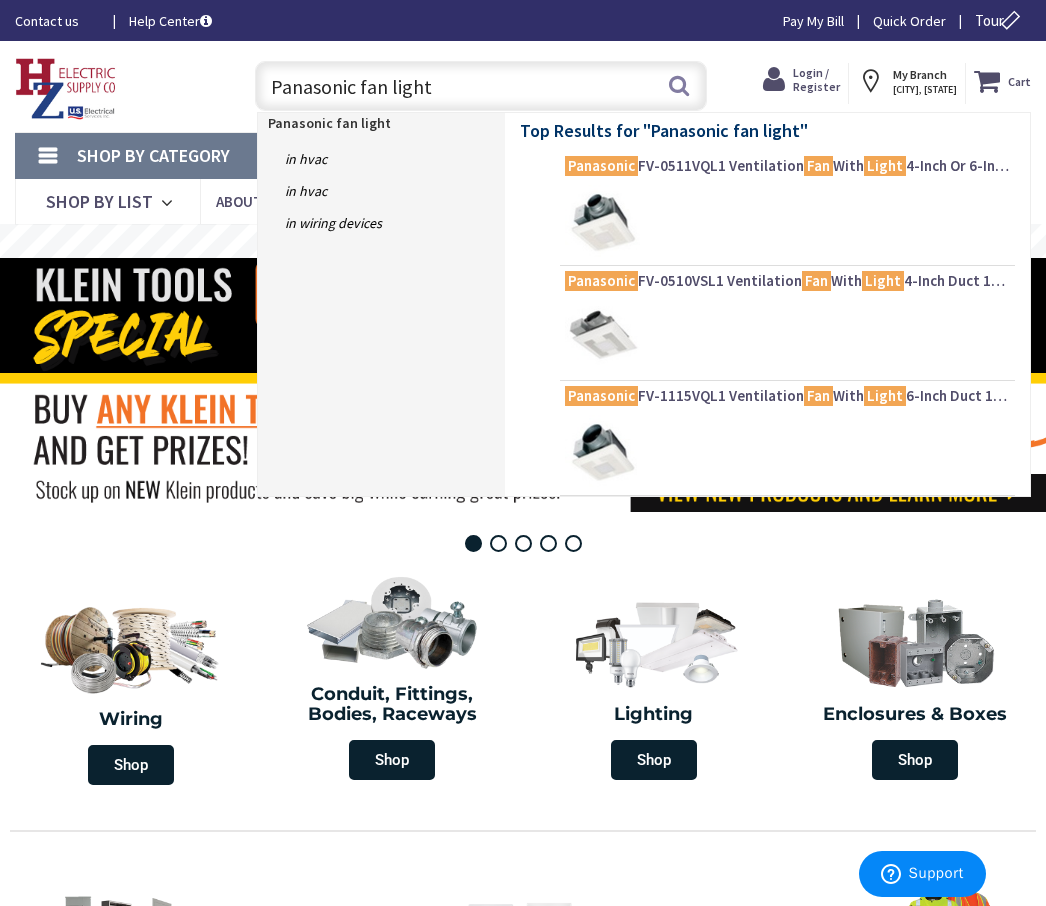 type on "Panasonic fan light" 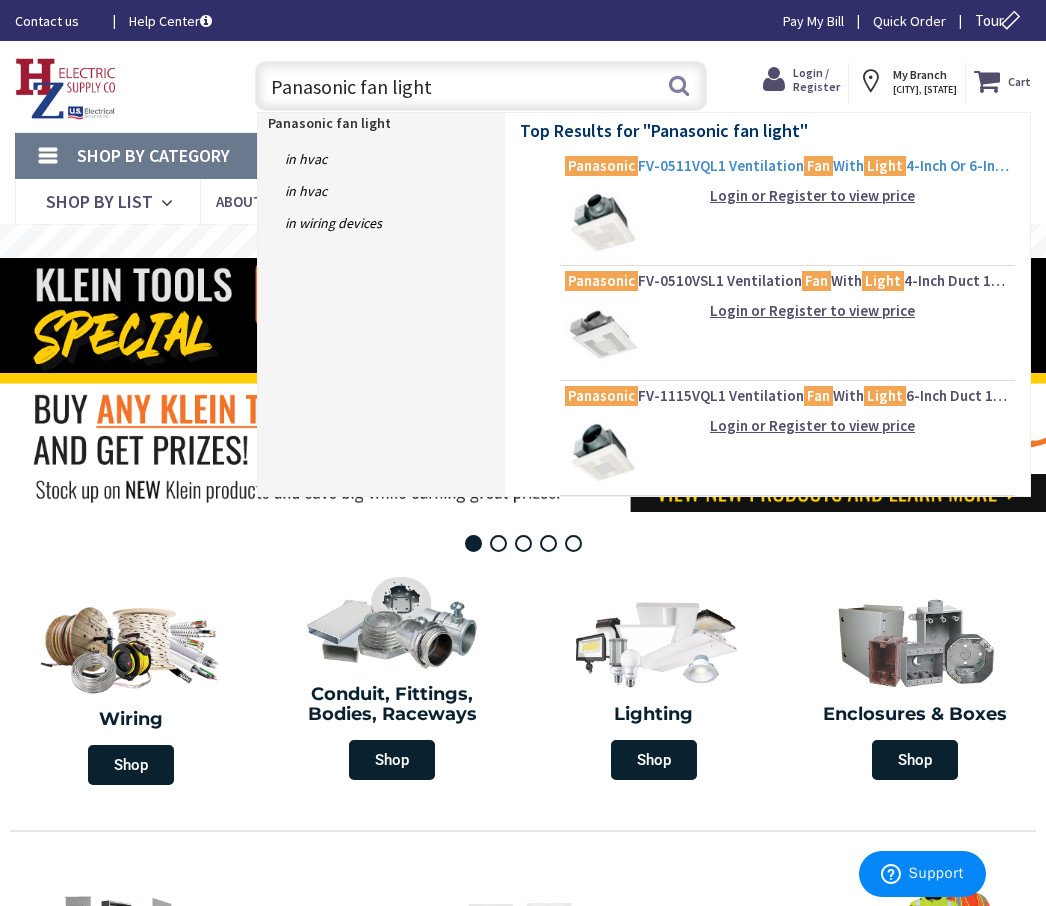 click on "Panasonic  FV-0511VQL1 Ventilation  Fan  With  Light  4-Inch Or 6-Inch Duct 110/80/50 CFM at 0.1-Inch 110/83/50 CFM at 0.25-Inch Static Pressure WhisperCeiling® DC™" at bounding box center (787, 168) 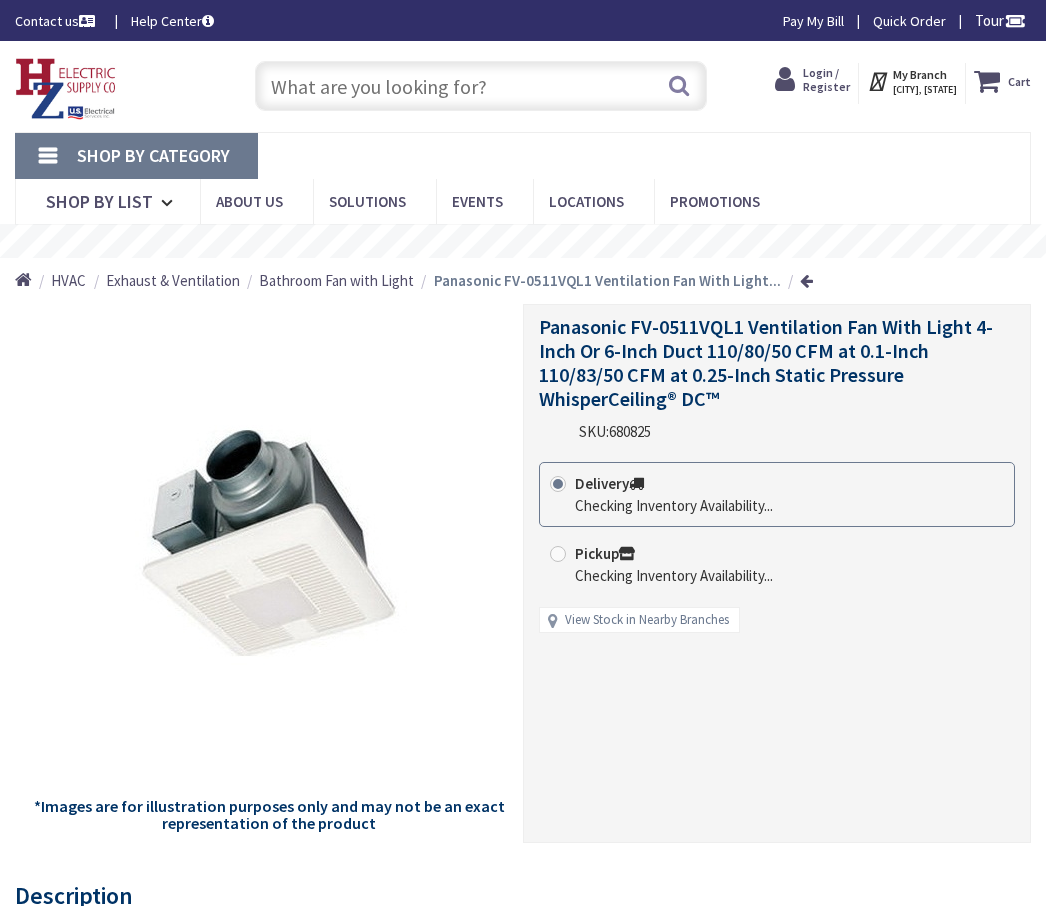 scroll, scrollTop: 0, scrollLeft: 0, axis: both 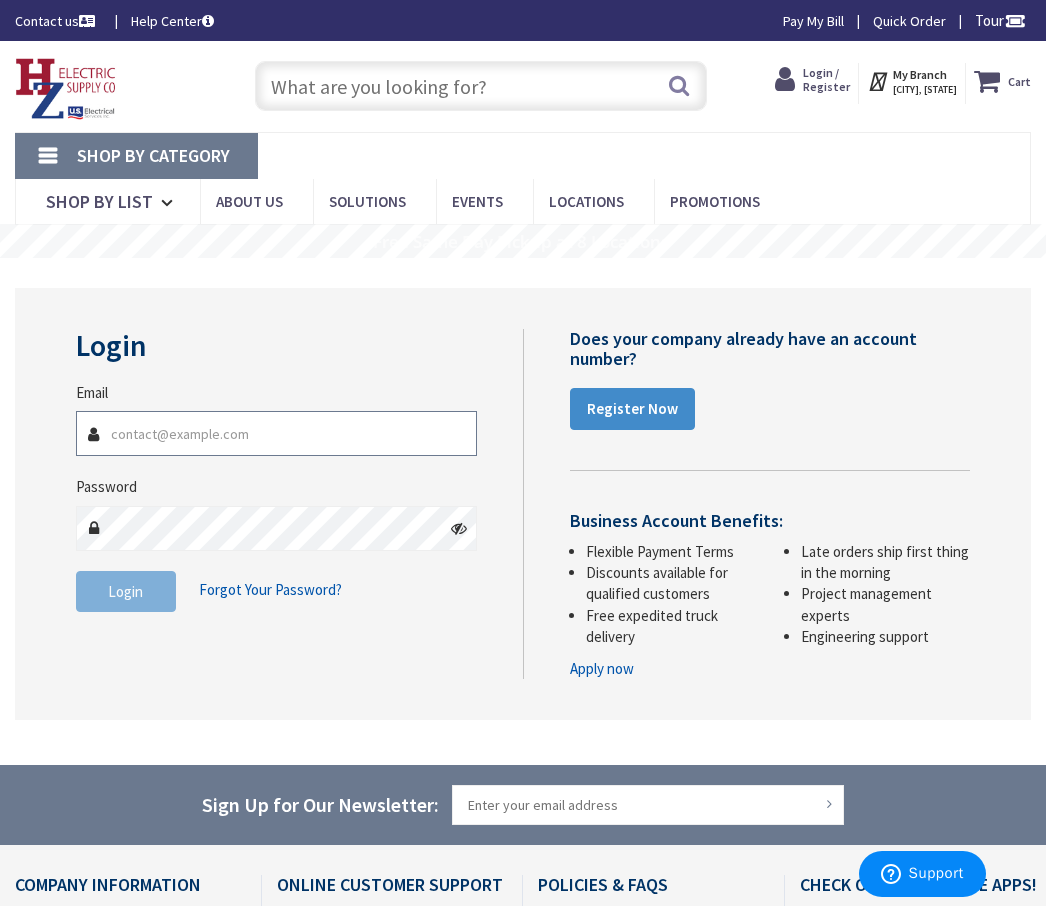 type on "[USERNAME]@[example.com]" 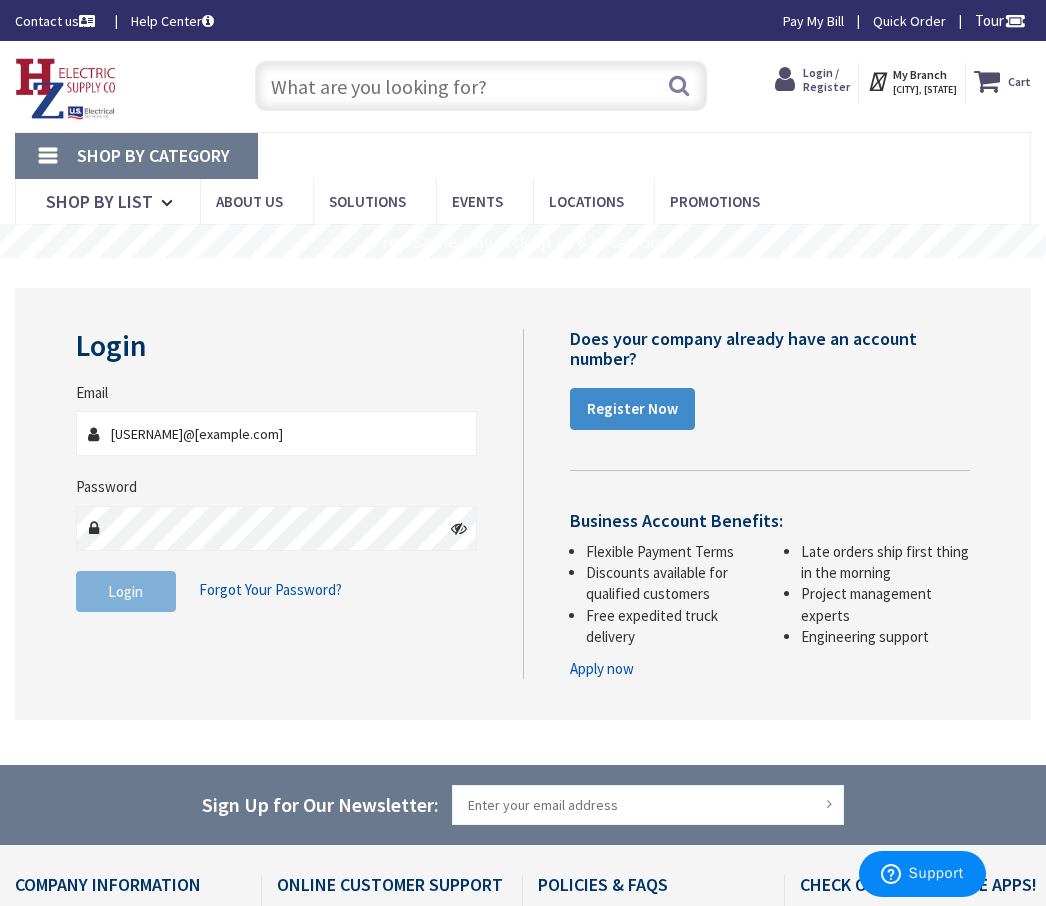 click on "Login" at bounding box center [126, 592] 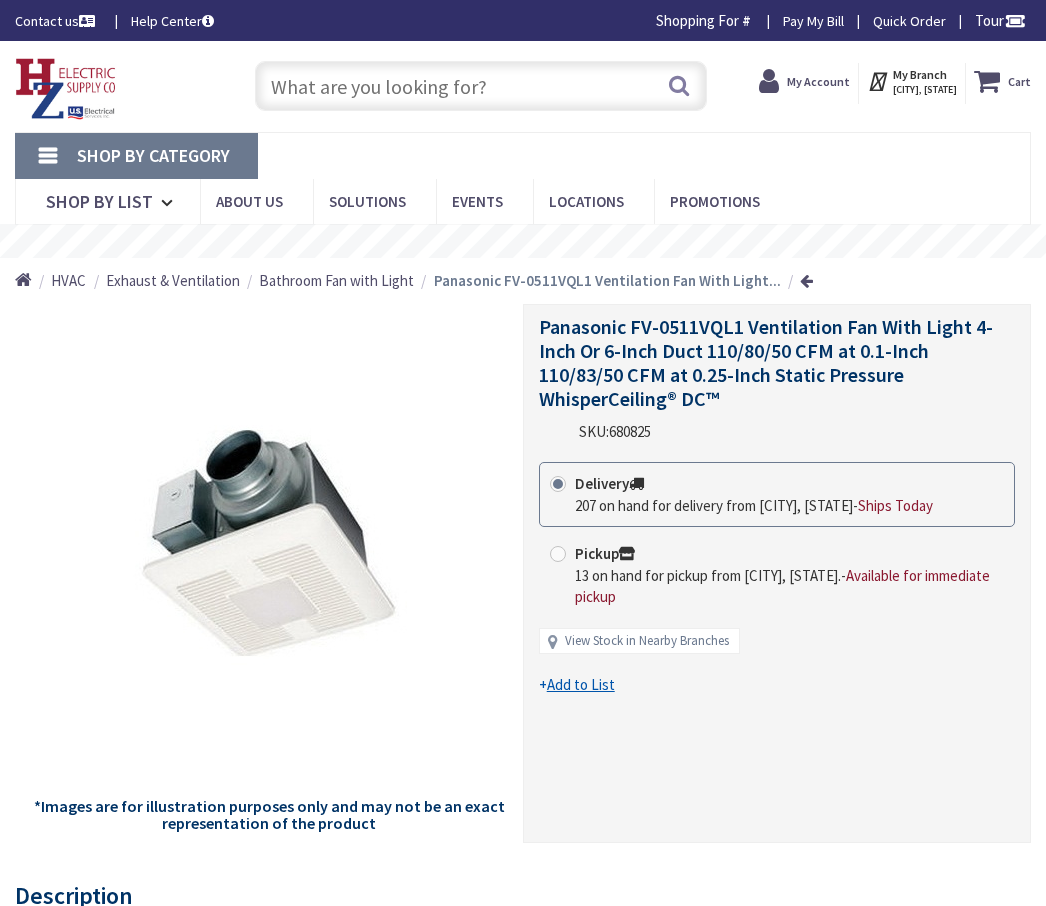 scroll, scrollTop: 0, scrollLeft: 0, axis: both 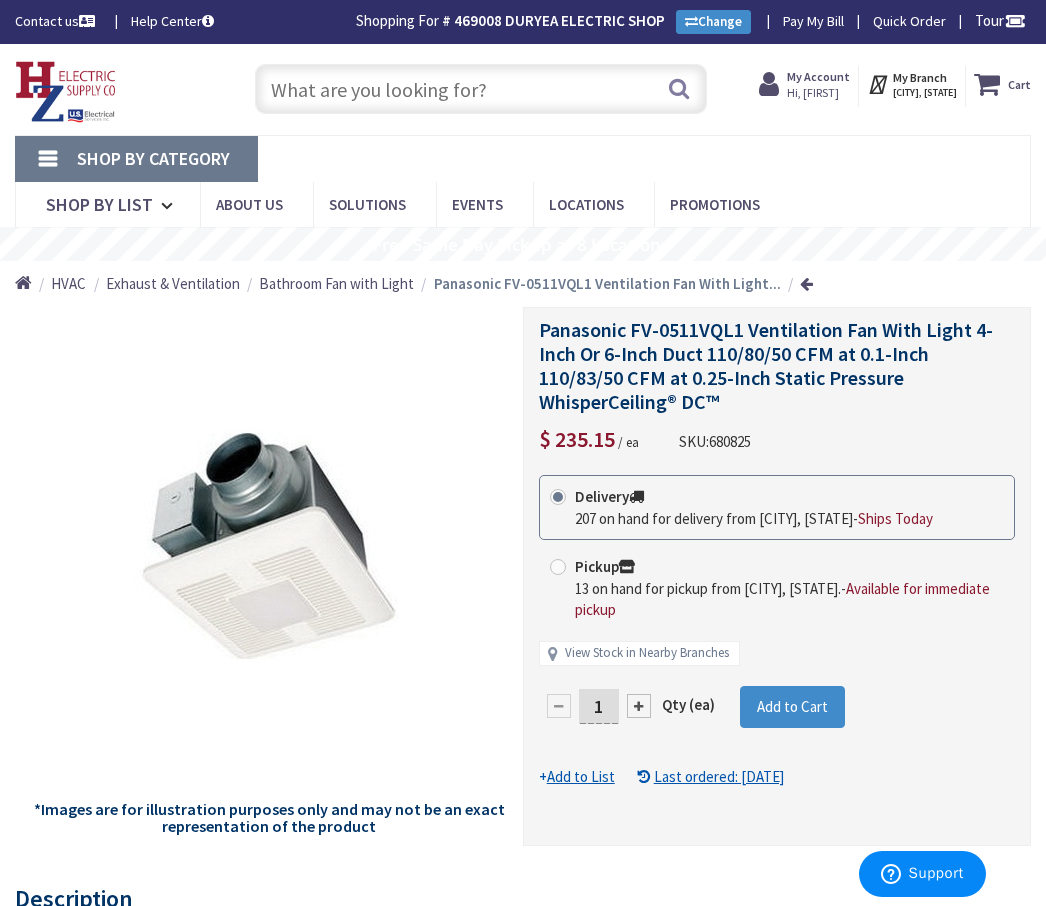 click at bounding box center (481, 89) 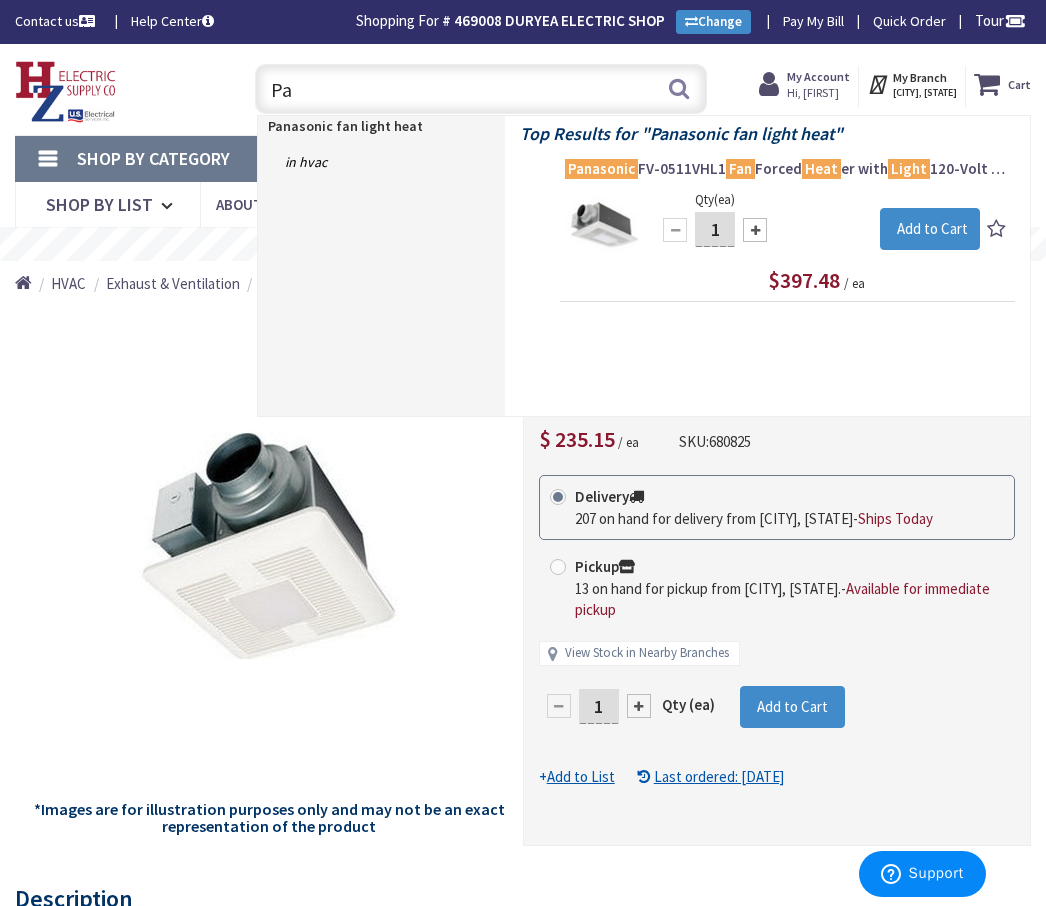 type on "P" 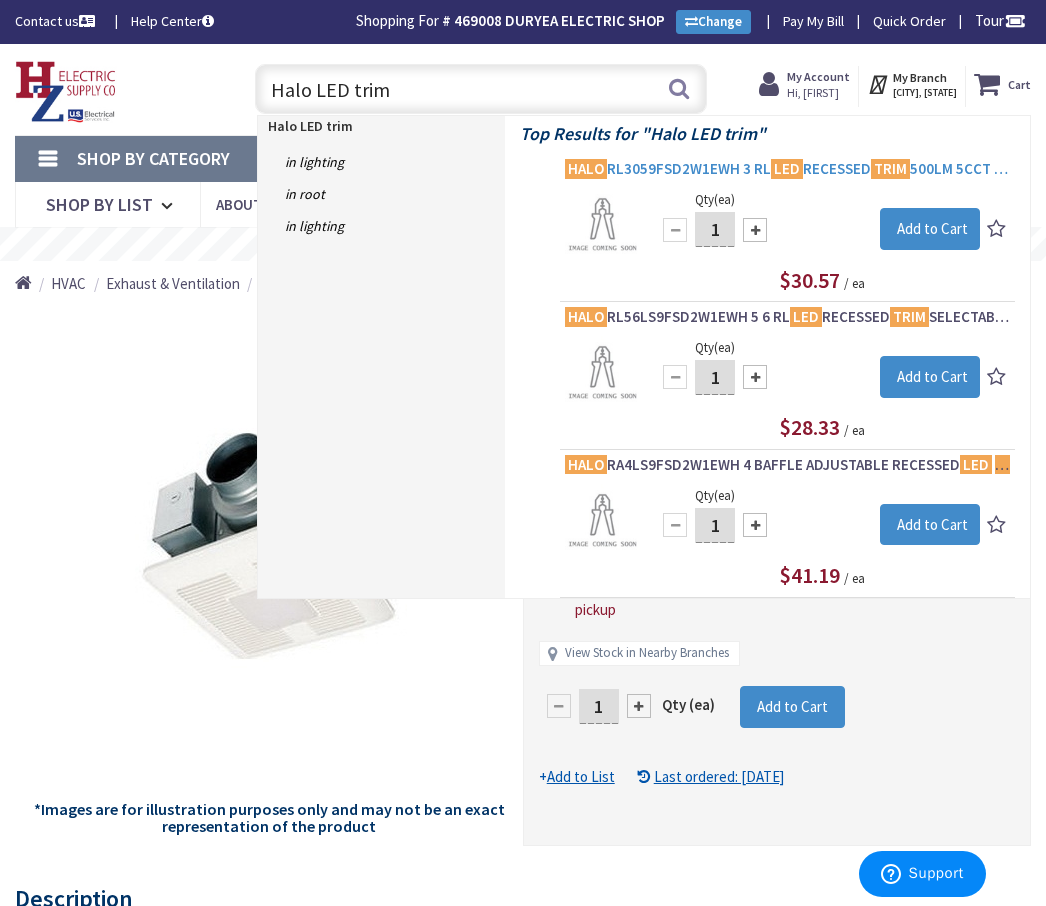 type on "Halo LED trim" 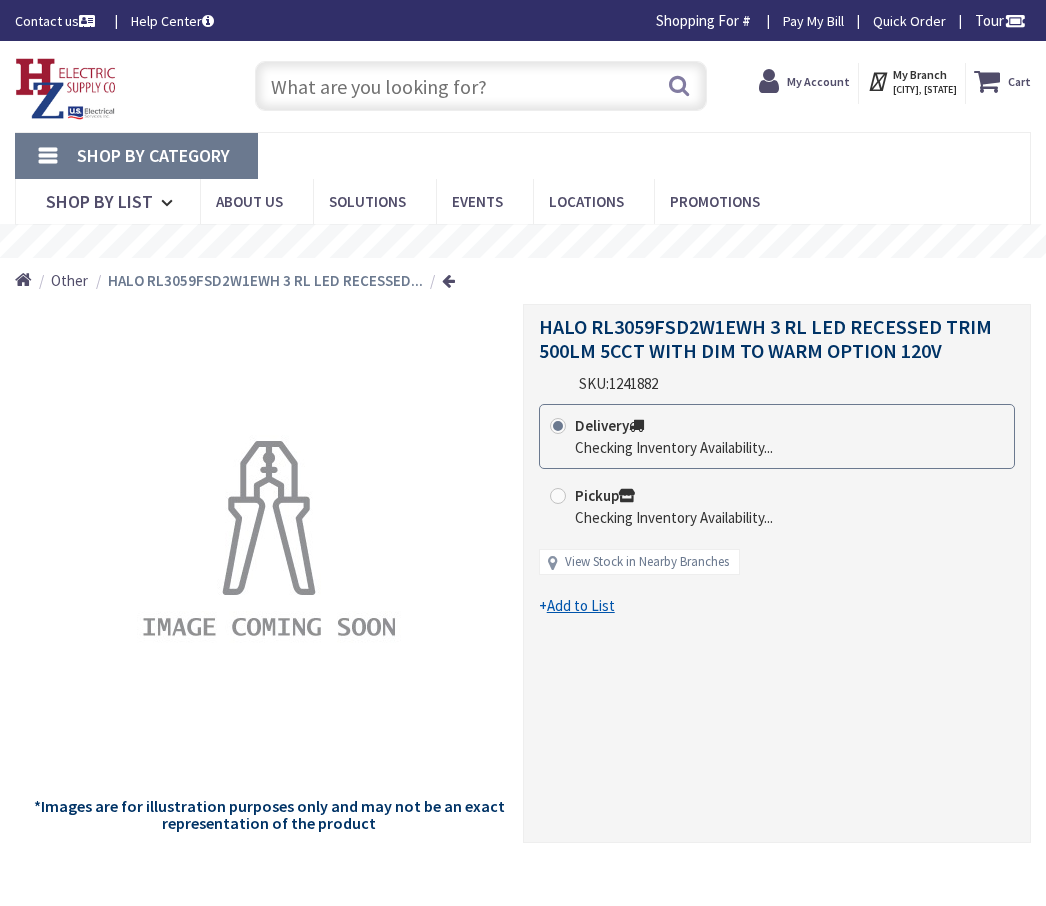scroll, scrollTop: 0, scrollLeft: 0, axis: both 